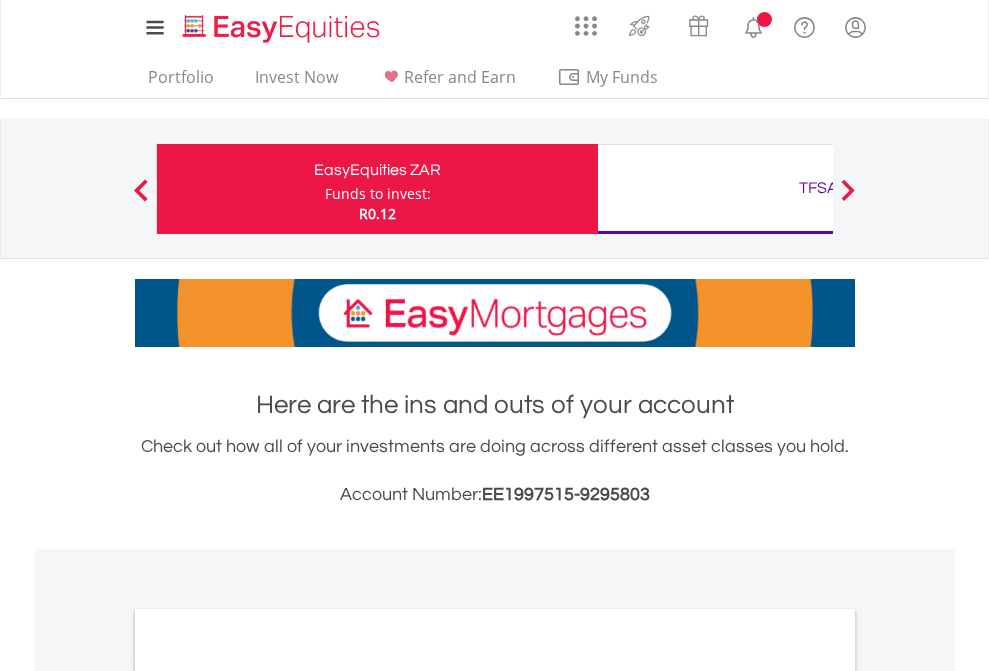 scroll, scrollTop: 0, scrollLeft: 0, axis: both 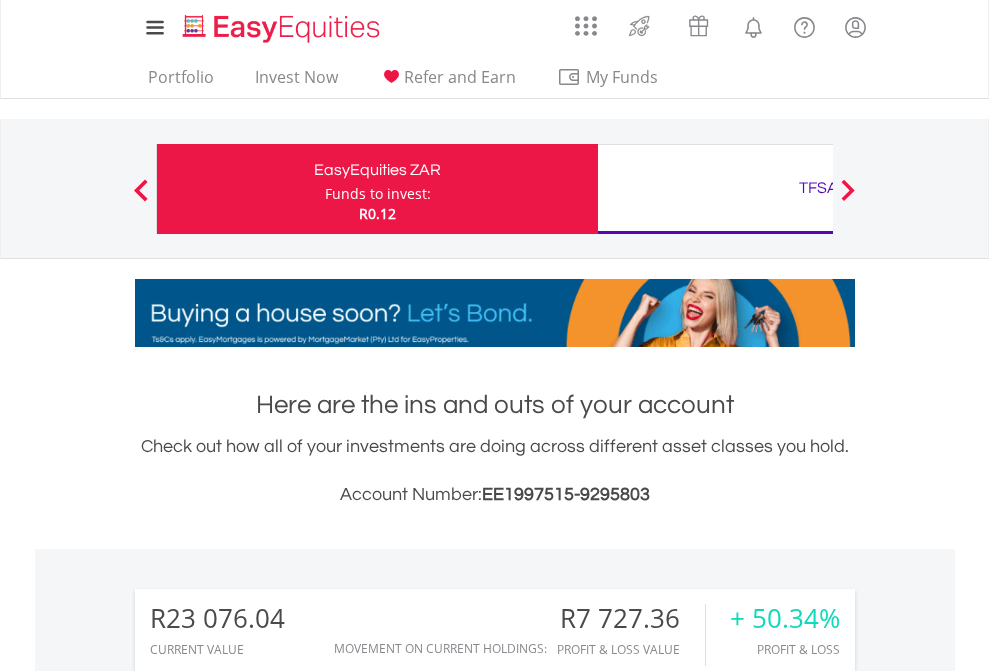 click on "Funds to invest:" at bounding box center [378, 194] 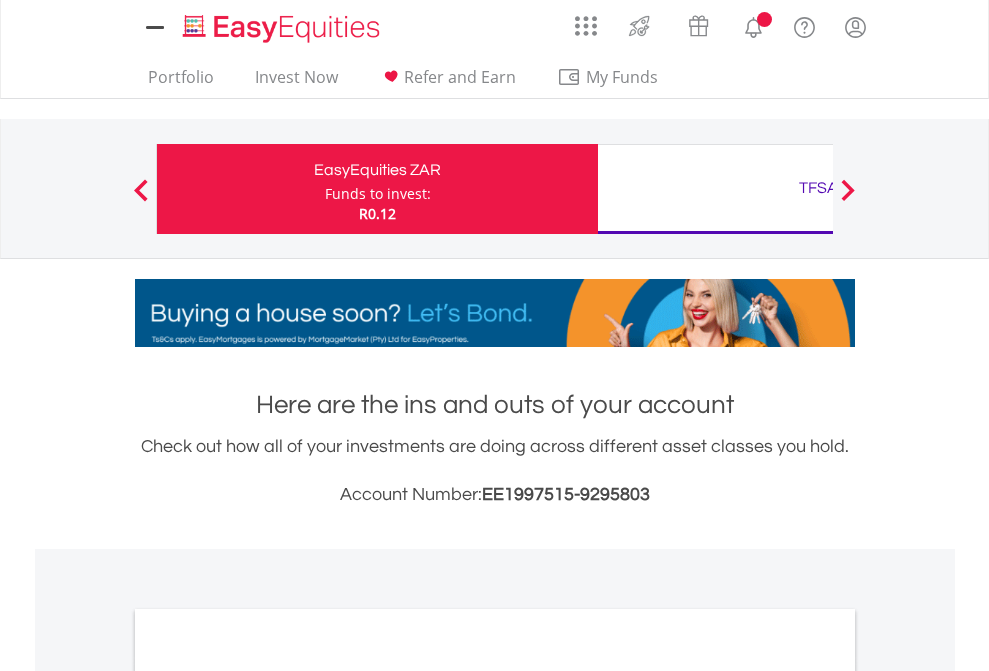 scroll, scrollTop: 0, scrollLeft: 0, axis: both 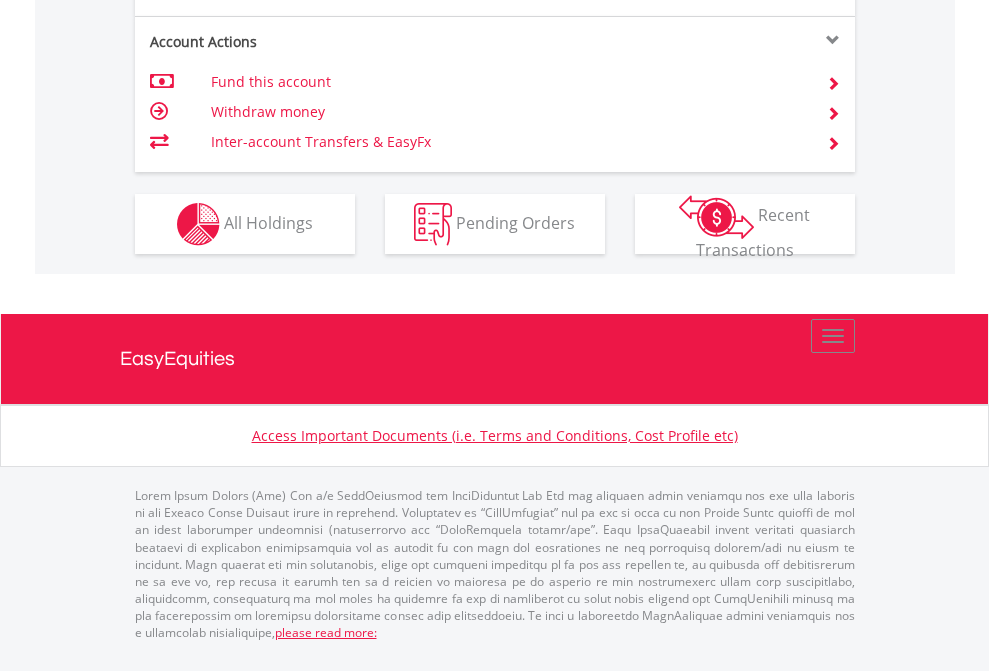 click on "Investment types" at bounding box center [706, -337] 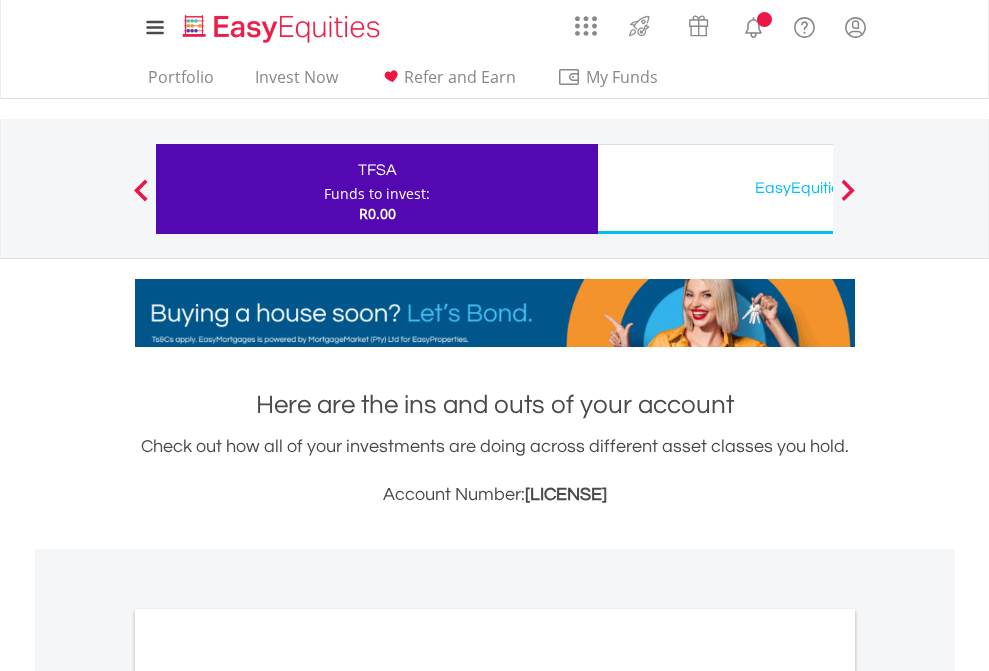 scroll, scrollTop: 0, scrollLeft: 0, axis: both 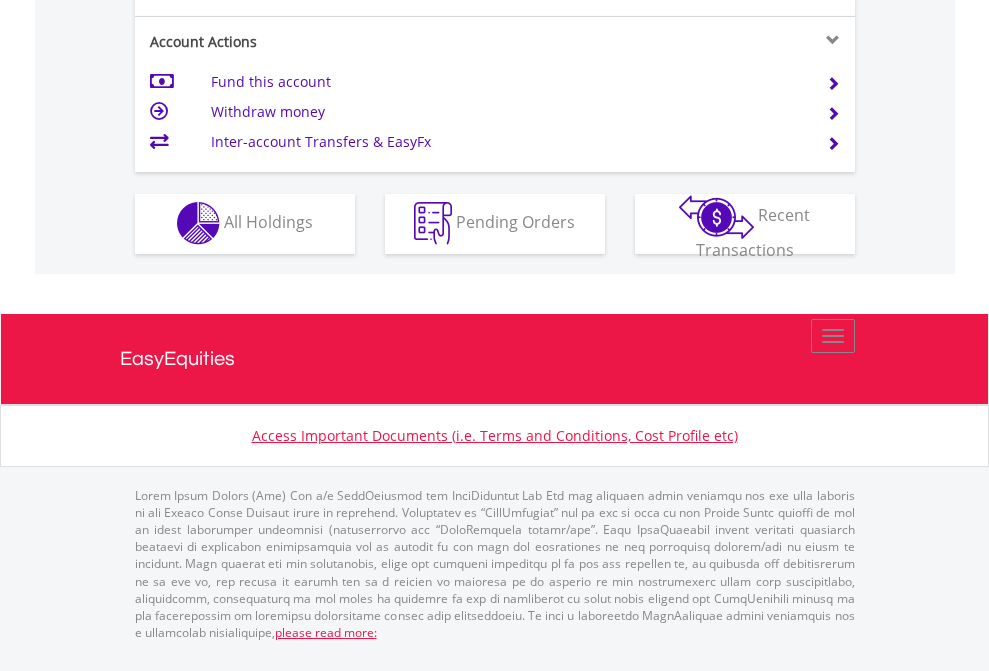 click on "Investment types" at bounding box center (706, -353) 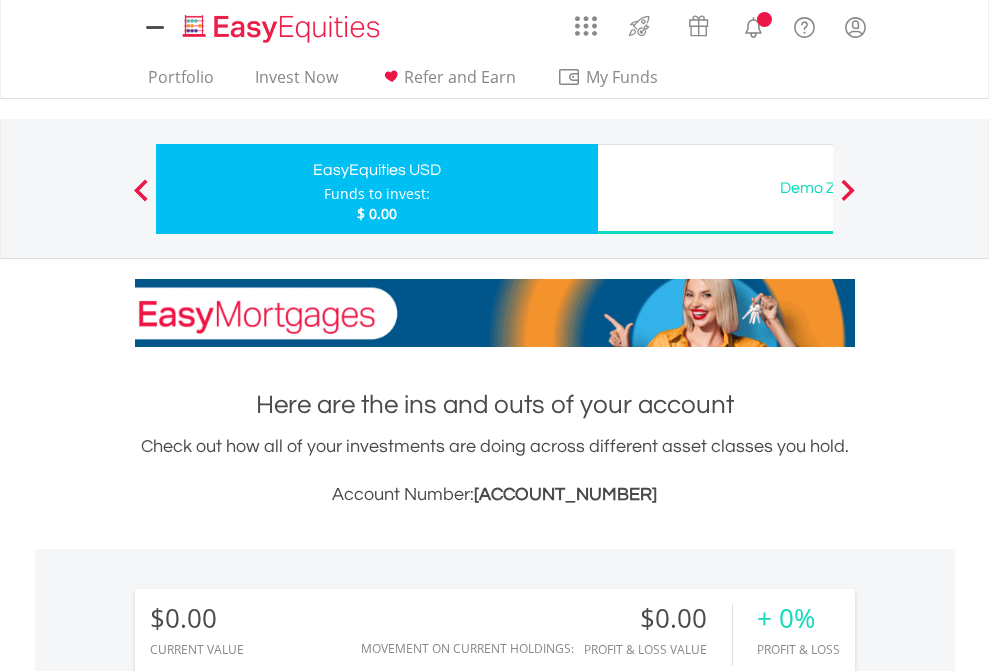 scroll, scrollTop: 0, scrollLeft: 0, axis: both 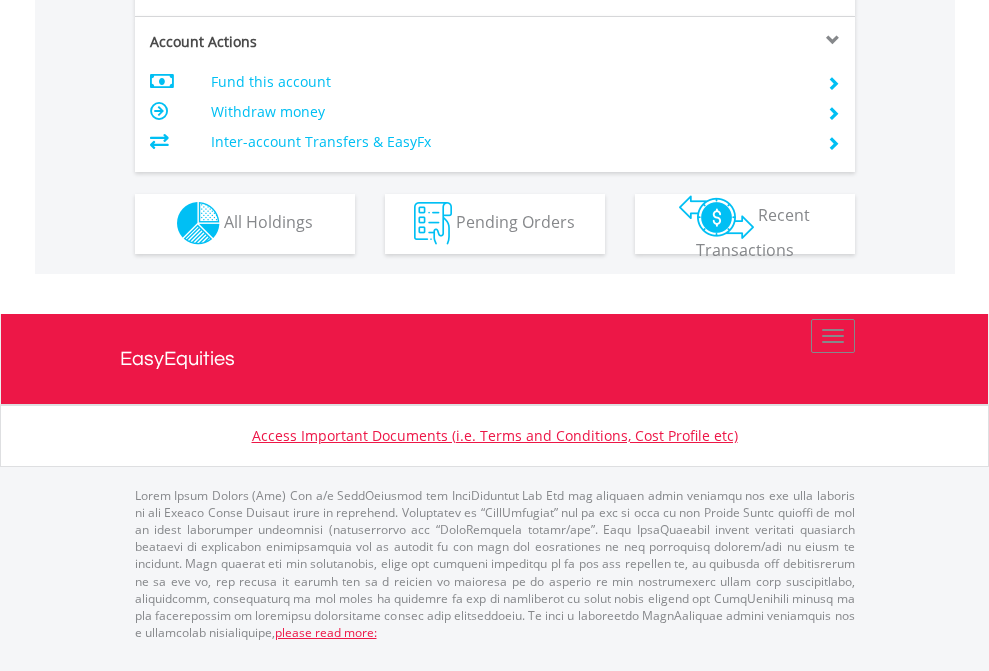 click on "Investment types" at bounding box center [706, -353] 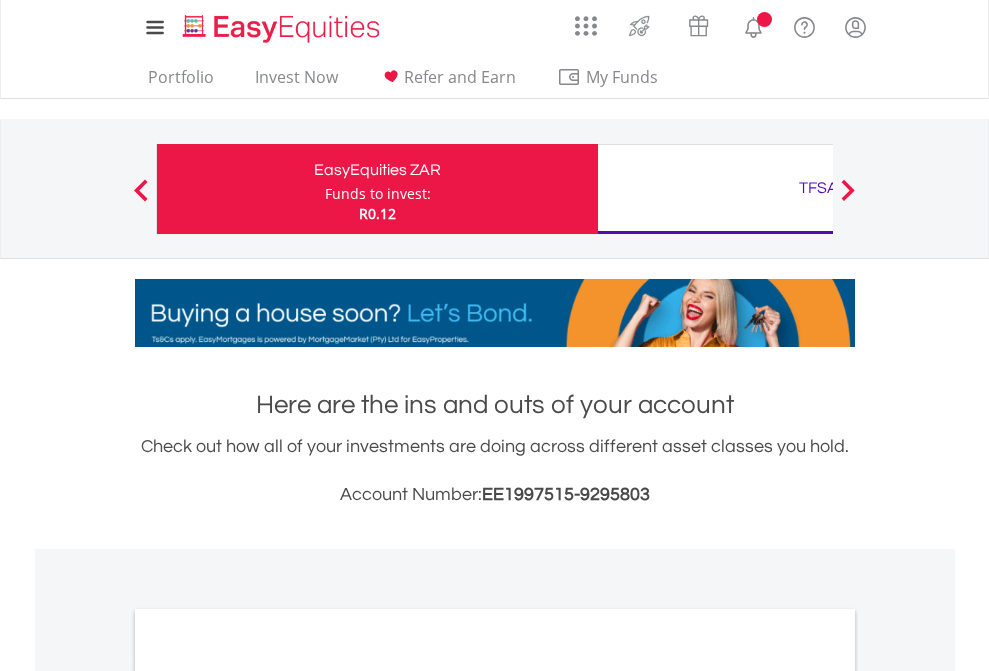 scroll, scrollTop: 1202, scrollLeft: 0, axis: vertical 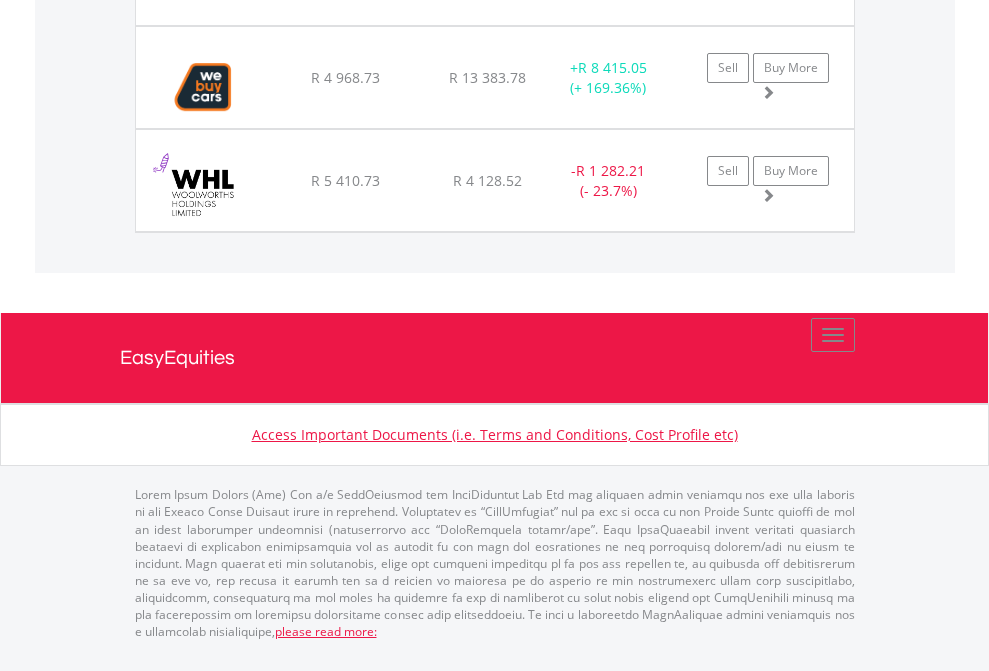 click on "TFSA" at bounding box center (818, -1625) 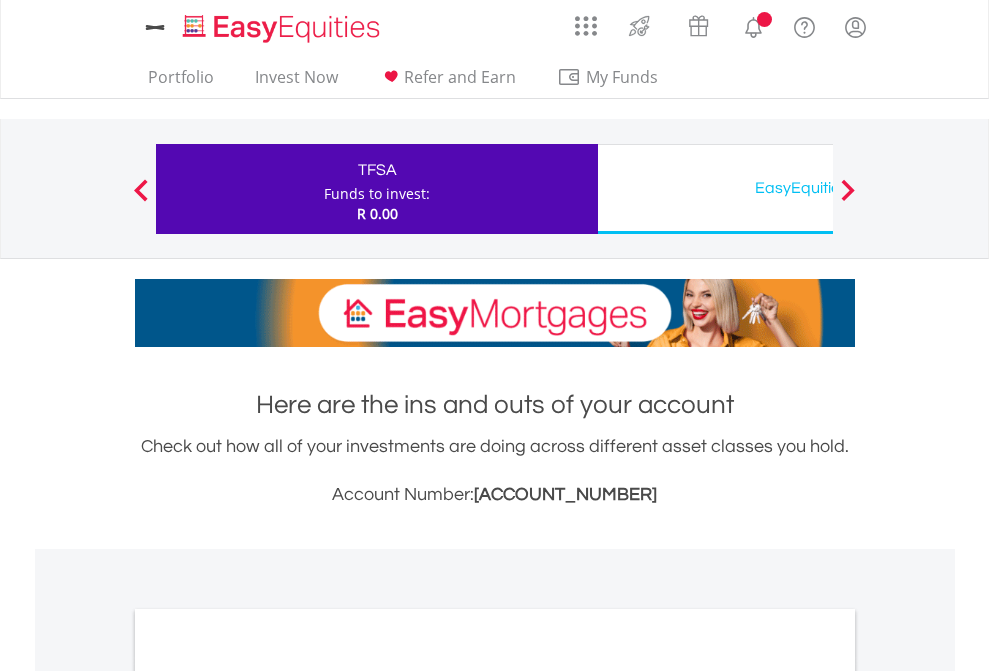 scroll, scrollTop: 1202, scrollLeft: 0, axis: vertical 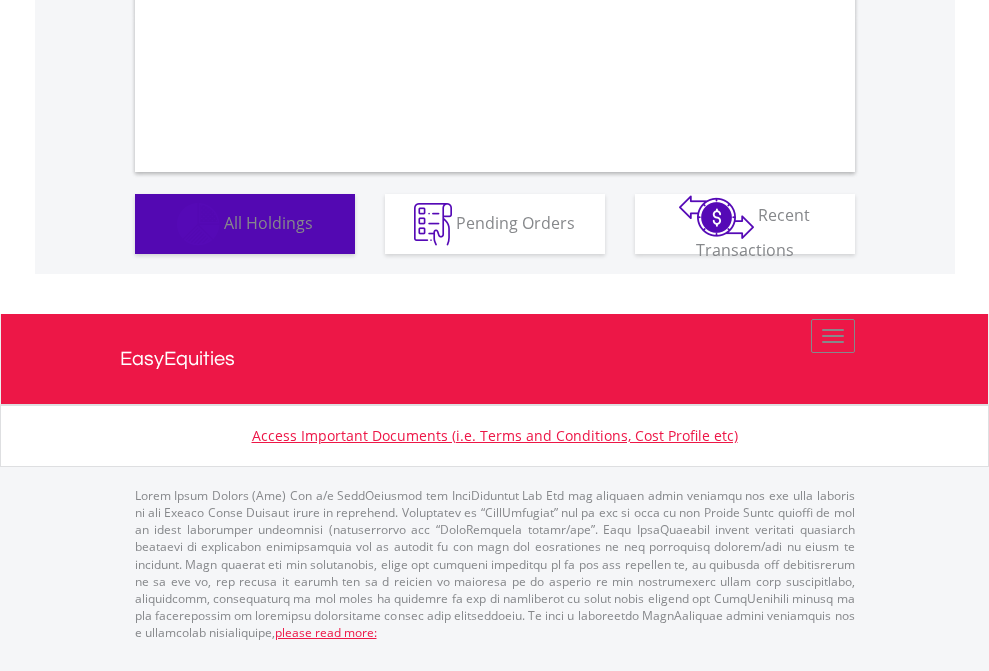 click on "All Holdings" at bounding box center [268, 222] 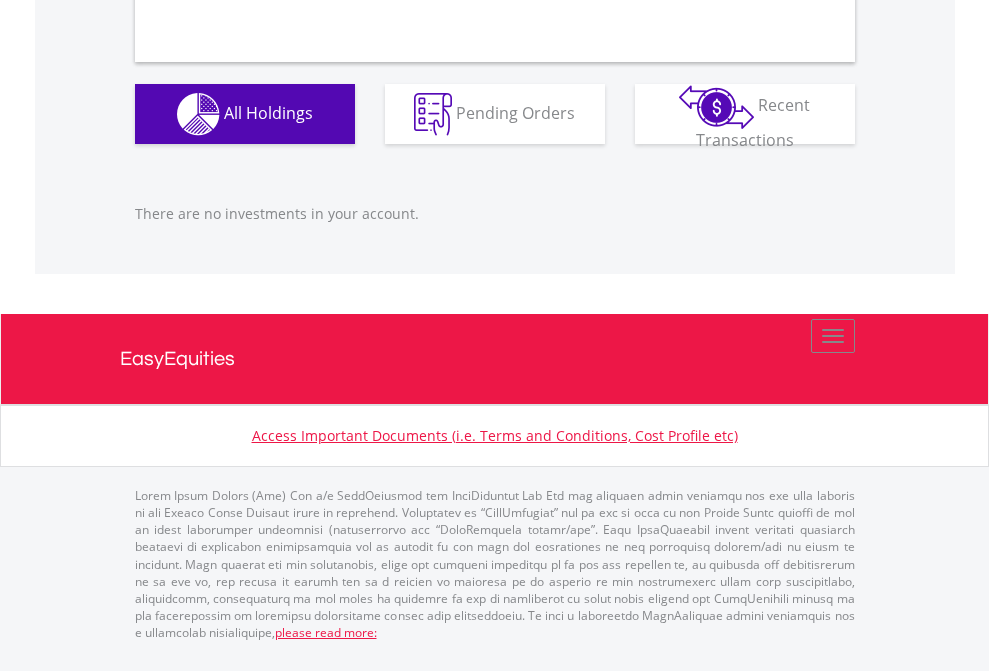 scroll, scrollTop: 1980, scrollLeft: 0, axis: vertical 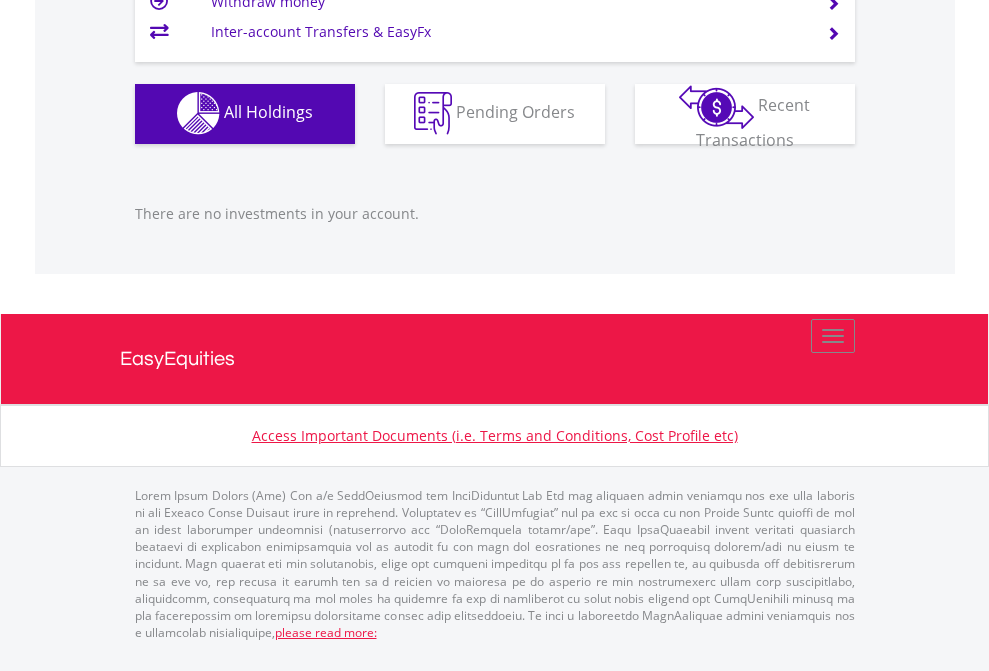 click on "EasyEquities USD" at bounding box center (818, -1142) 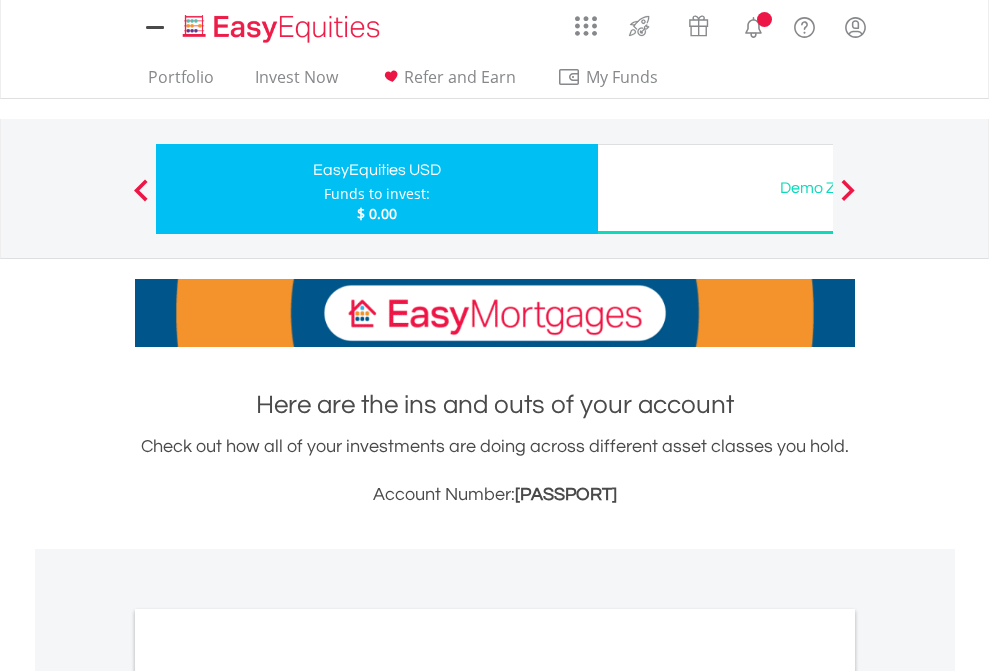 scroll, scrollTop: 0, scrollLeft: 0, axis: both 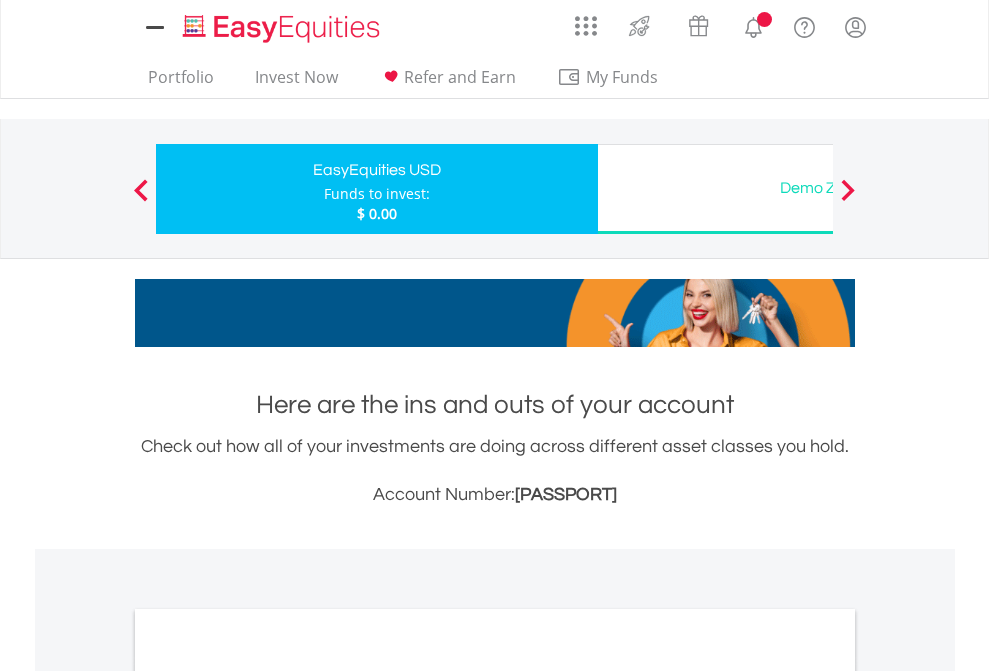 click on "All Holdings" at bounding box center [268, 1096] 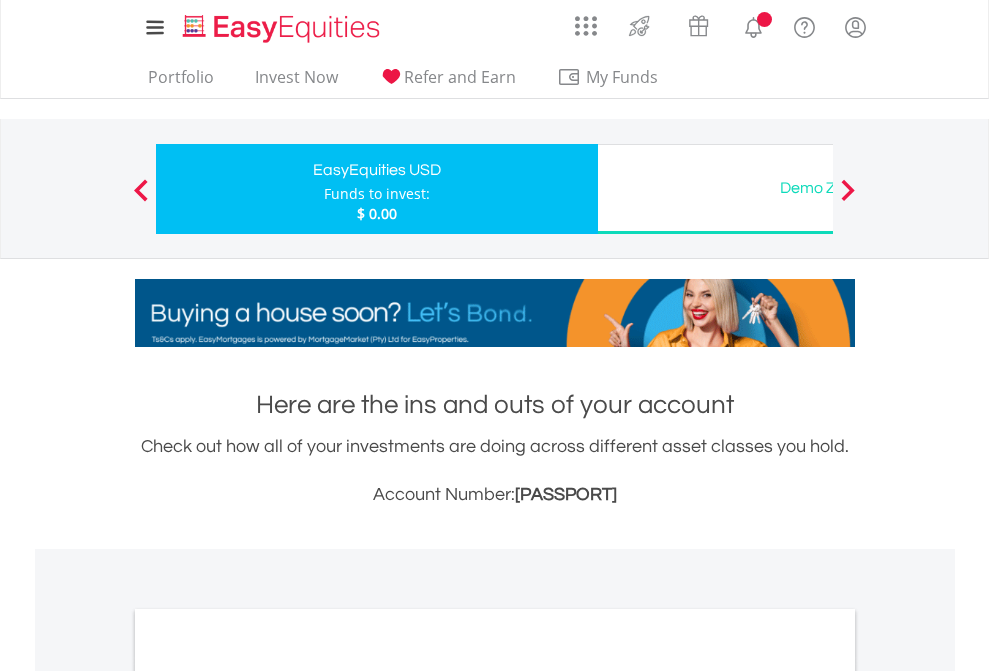 scroll, scrollTop: 1202, scrollLeft: 0, axis: vertical 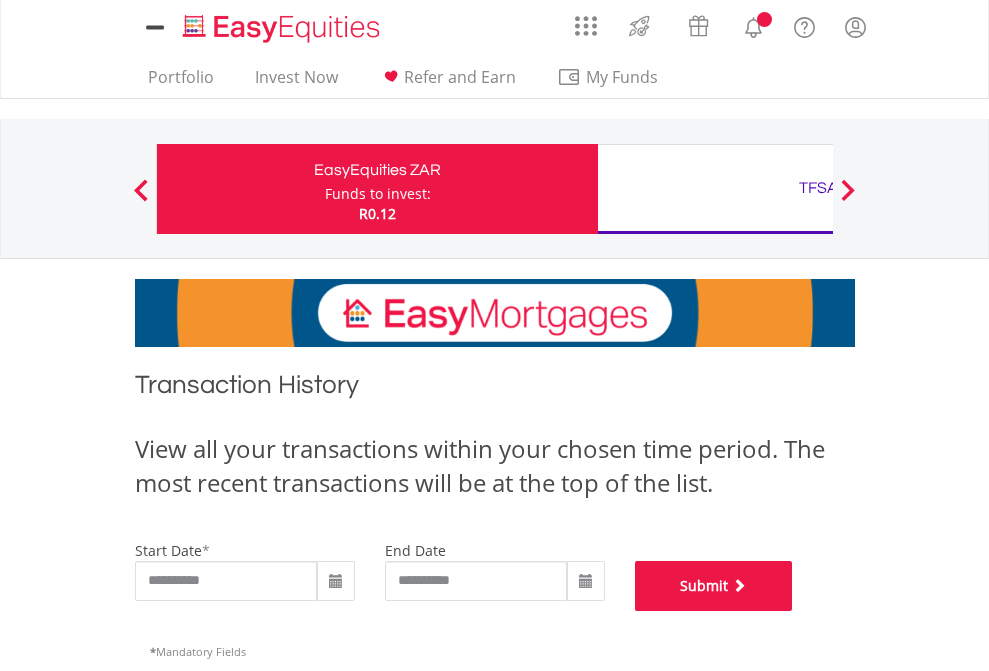click on "Submit" at bounding box center [714, 586] 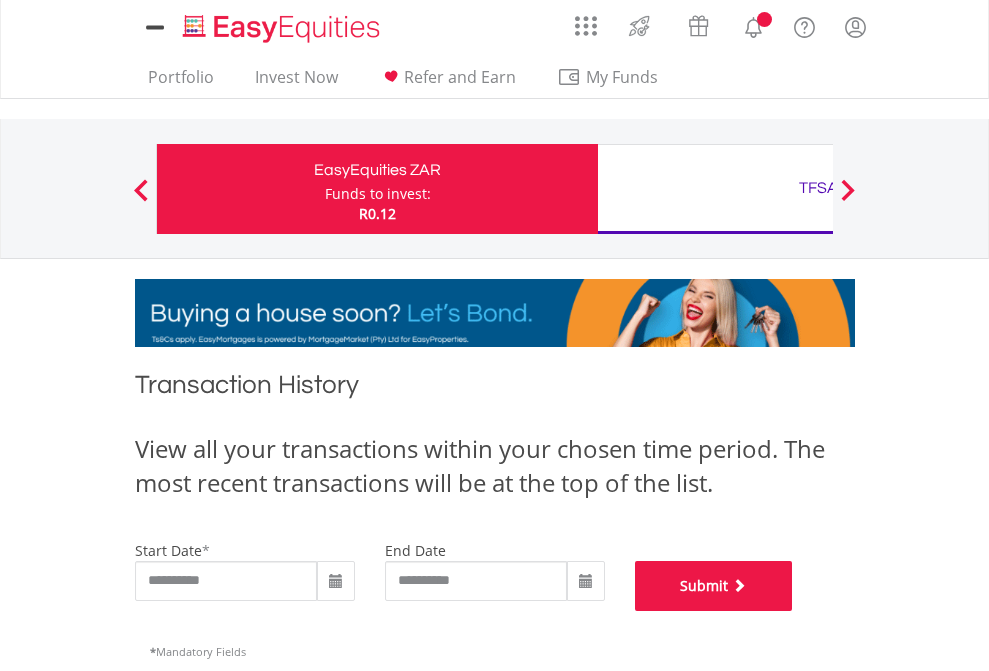 scroll, scrollTop: 811, scrollLeft: 0, axis: vertical 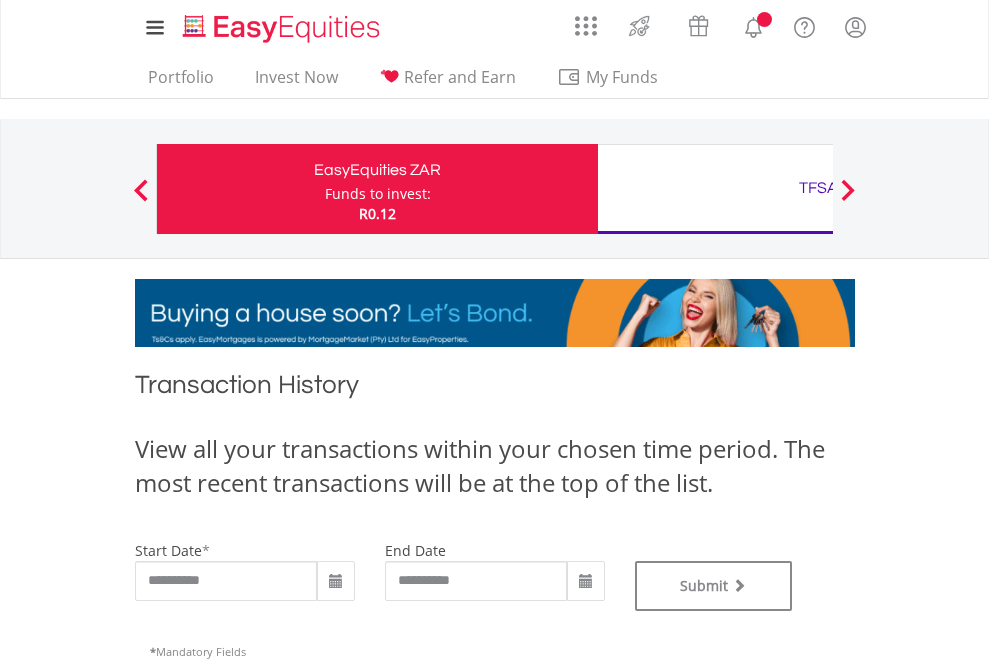 click on "TFSA" at bounding box center (818, 188) 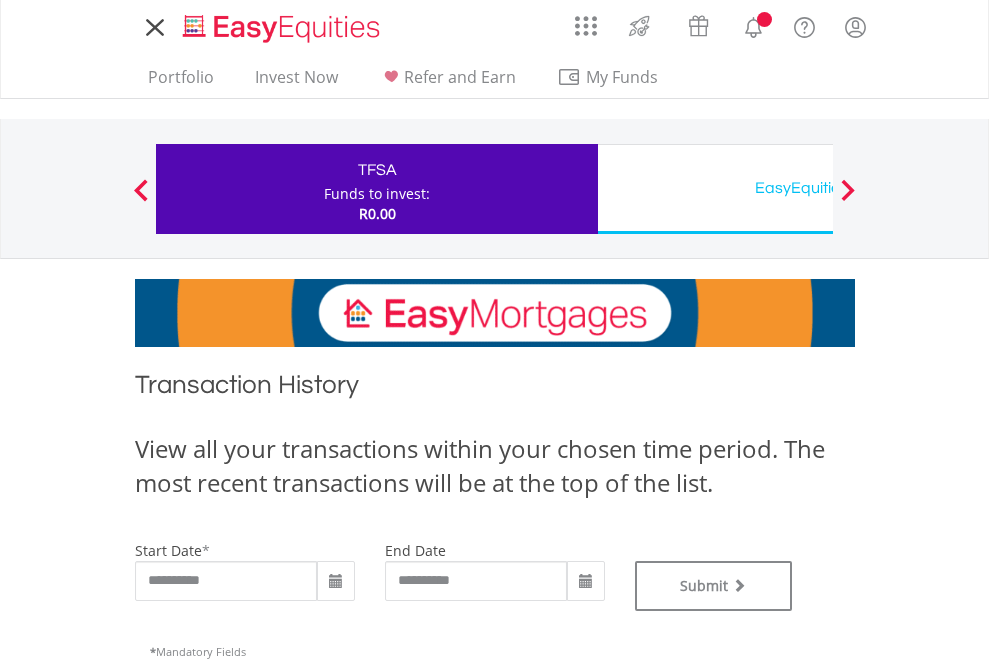 scroll, scrollTop: 0, scrollLeft: 0, axis: both 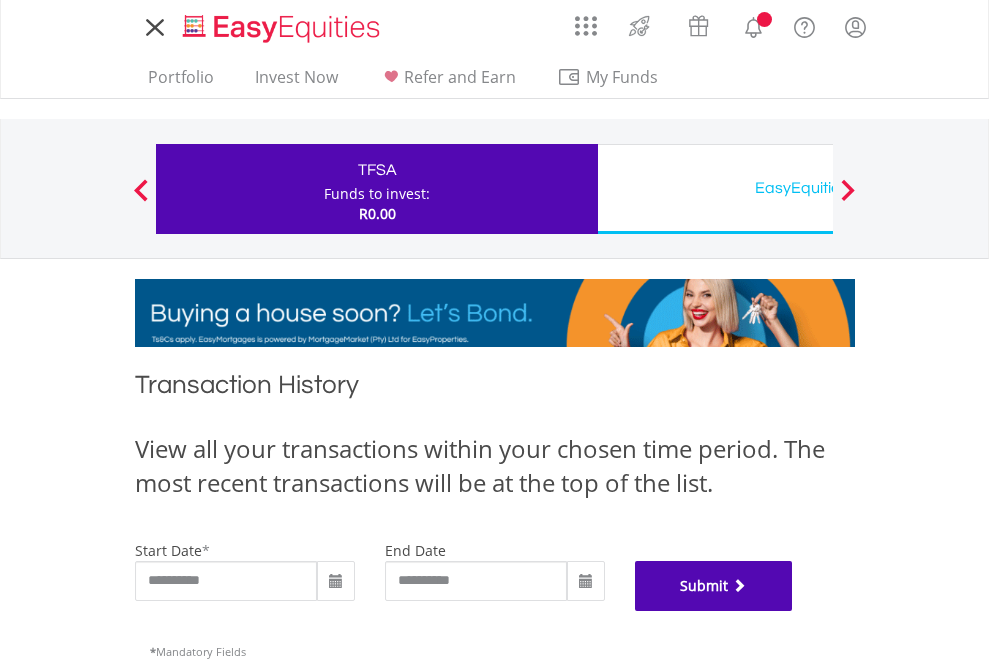 click on "Submit" at bounding box center [714, 586] 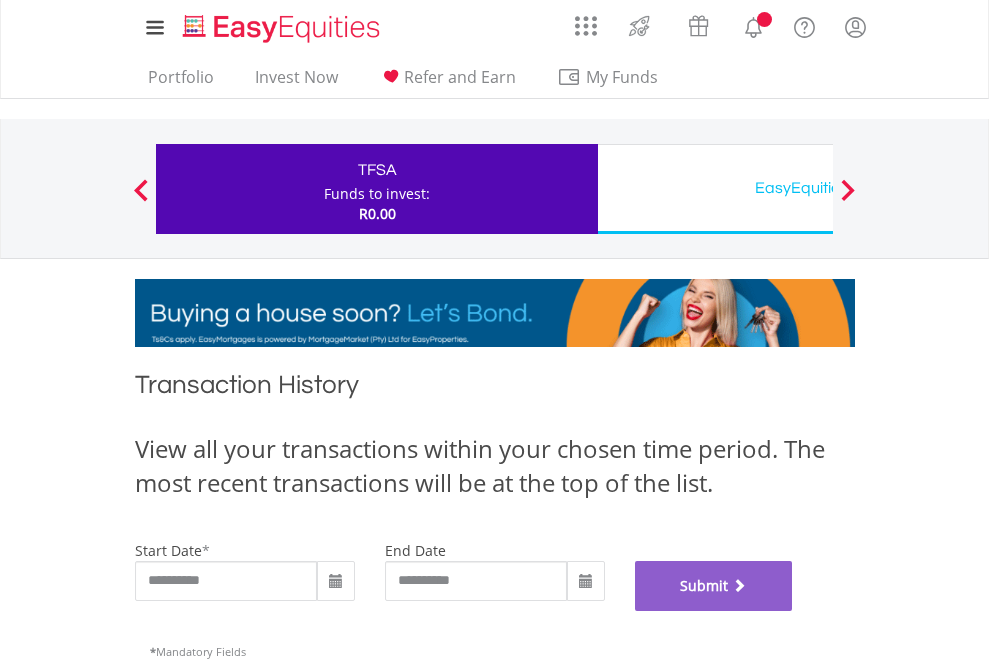 scroll, scrollTop: 811, scrollLeft: 0, axis: vertical 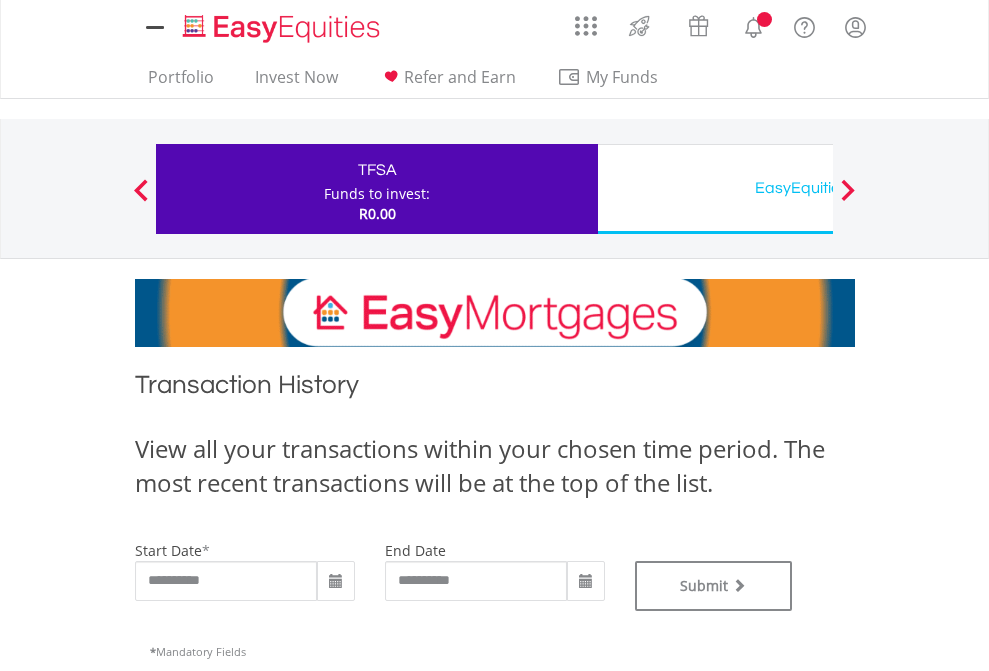 click on "EasyEquities USD" at bounding box center (818, 188) 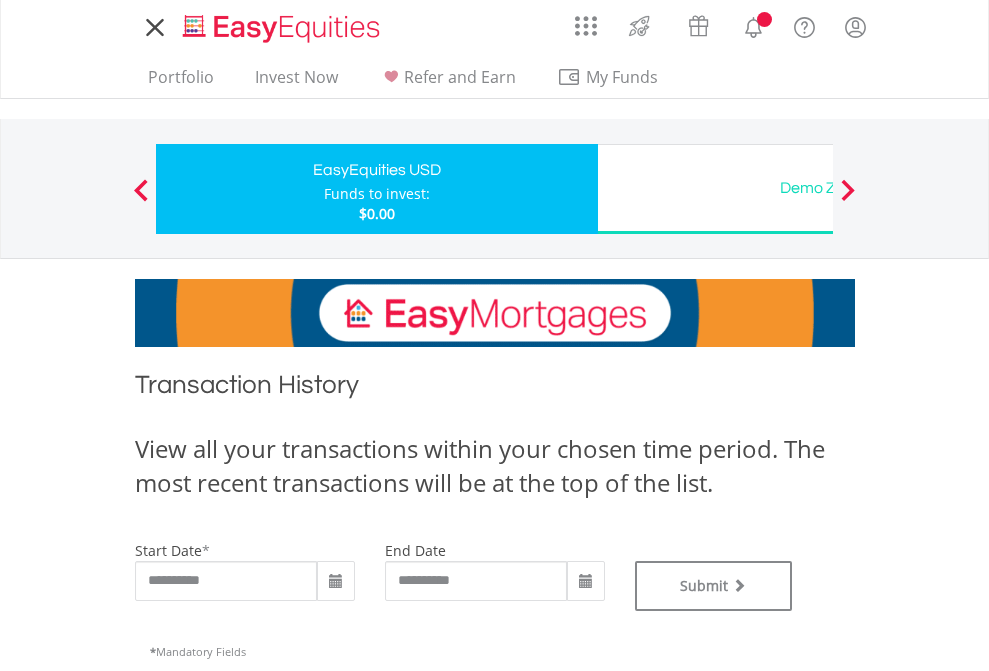 scroll, scrollTop: 0, scrollLeft: 0, axis: both 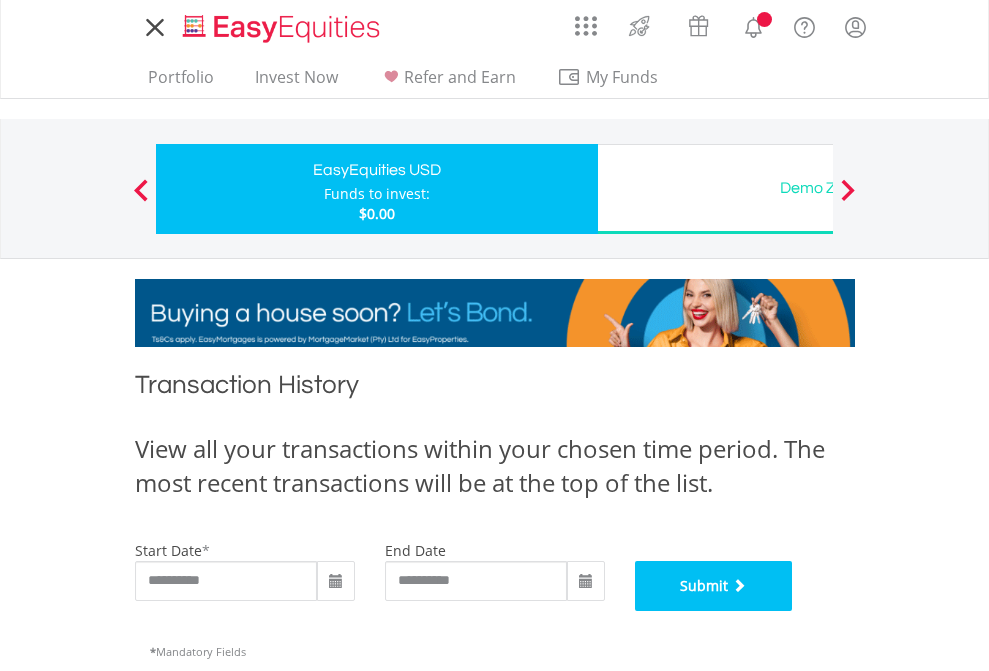 click on "Submit" at bounding box center [714, 586] 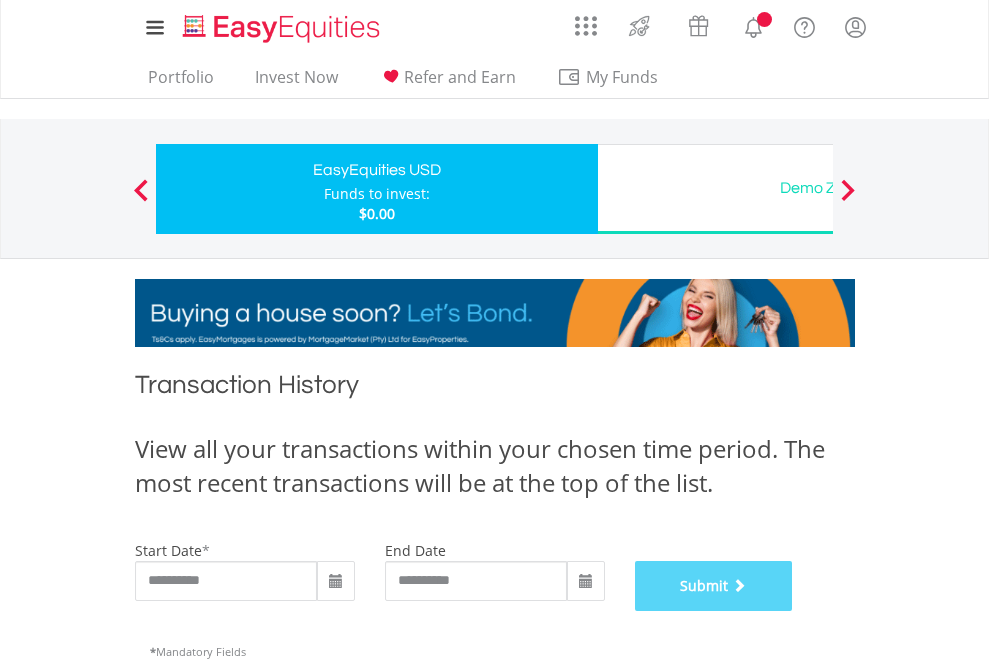 scroll, scrollTop: 811, scrollLeft: 0, axis: vertical 